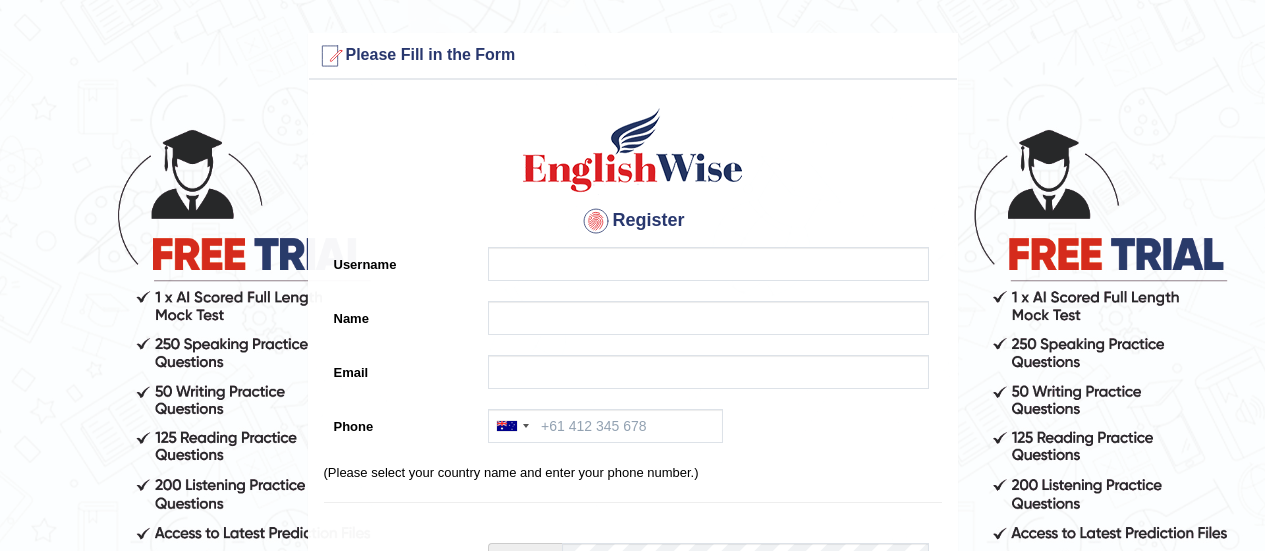 scroll, scrollTop: 0, scrollLeft: 0, axis: both 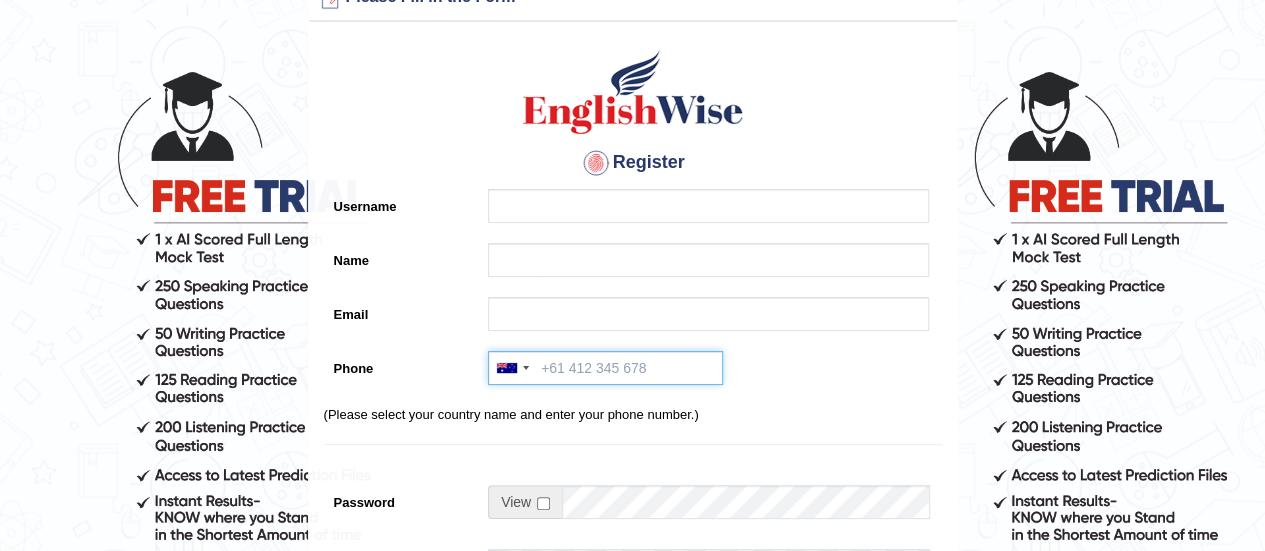 click on "Phone" at bounding box center (605, 368) 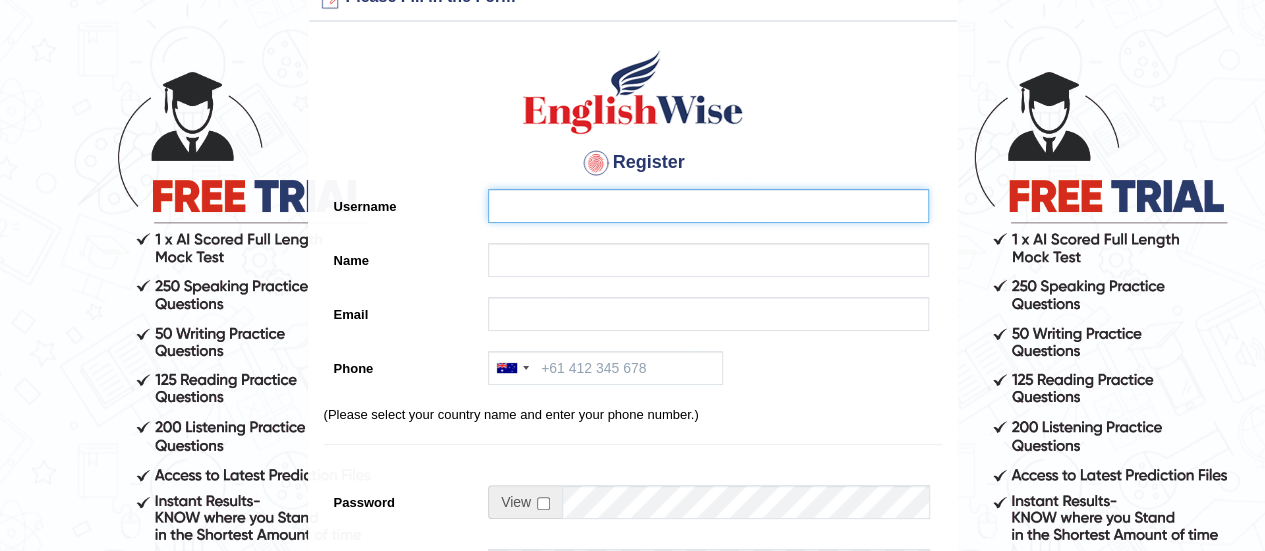 click on "Username" at bounding box center [708, 206] 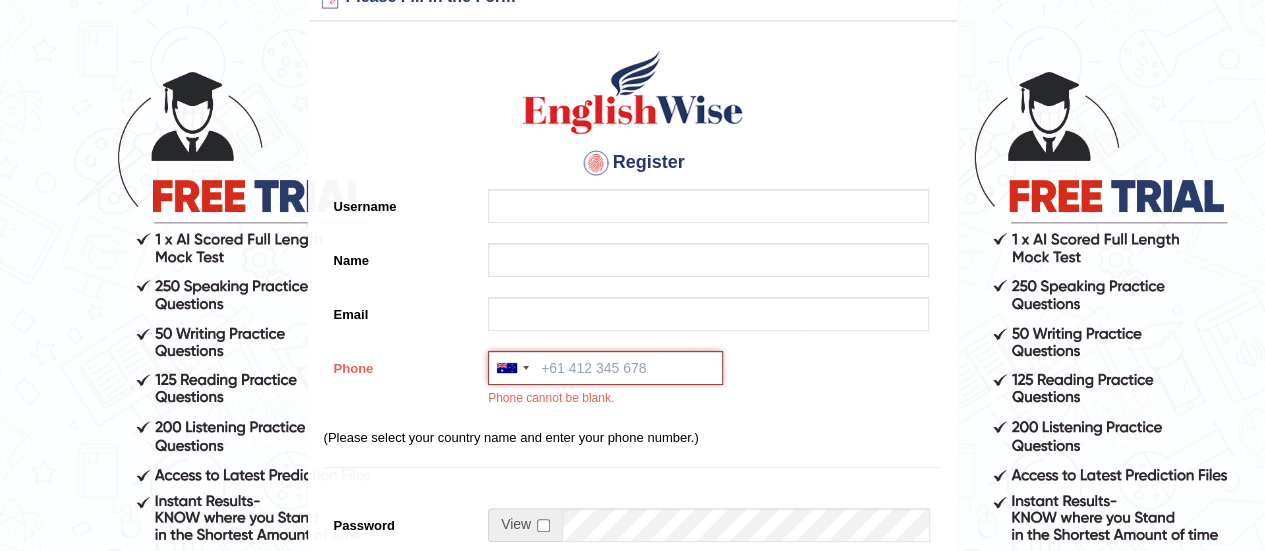 click on "Phone" at bounding box center (605, 368) 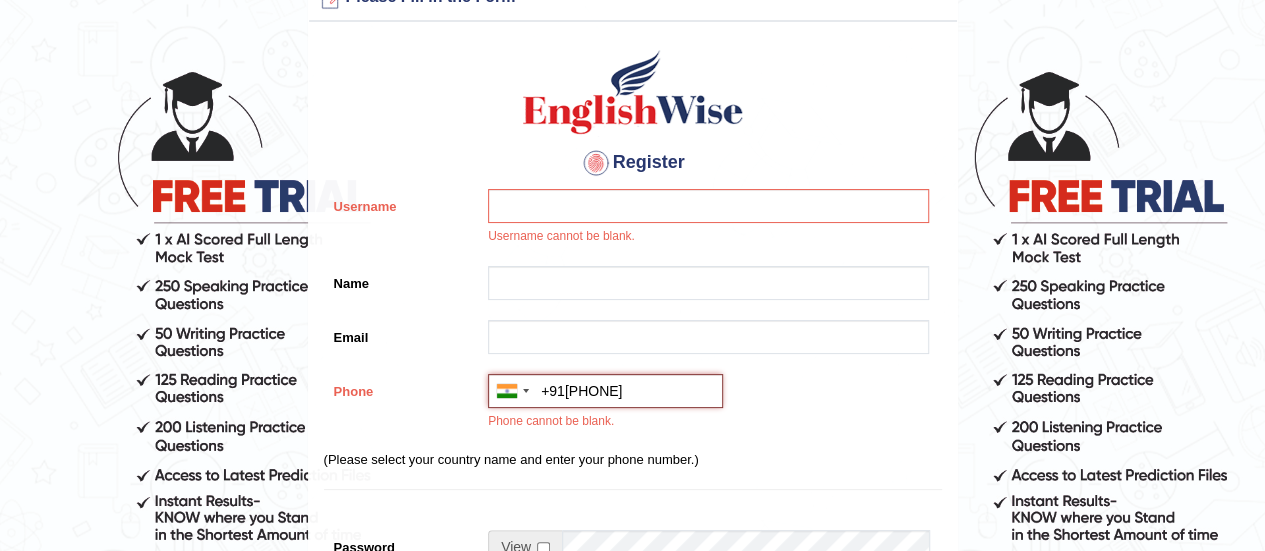 type on "+91-9958802771" 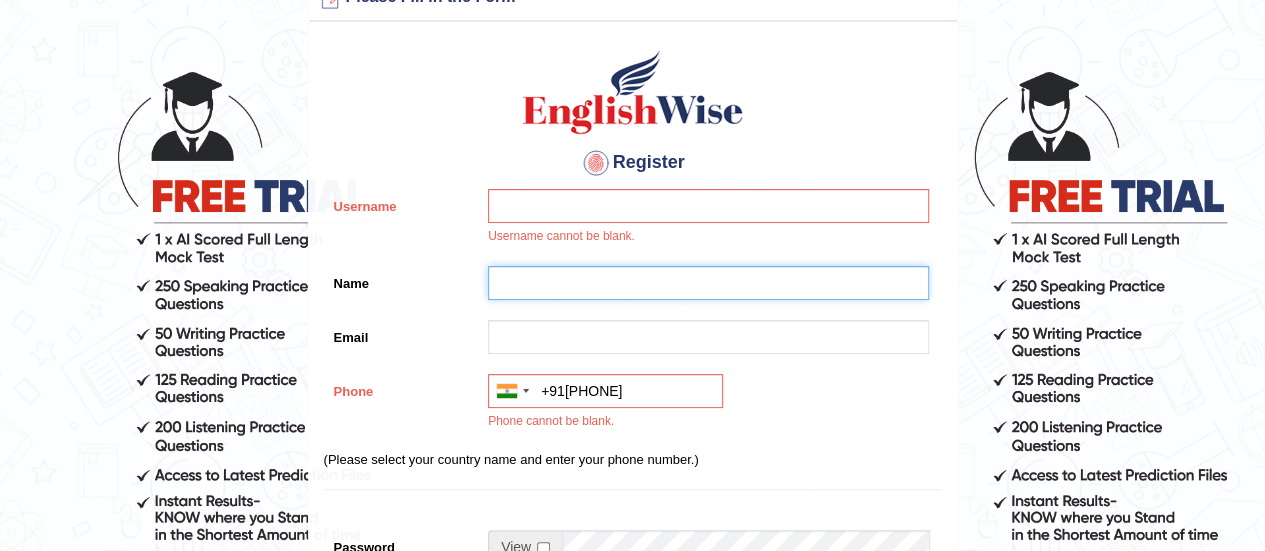 click on "Name" at bounding box center (708, 283) 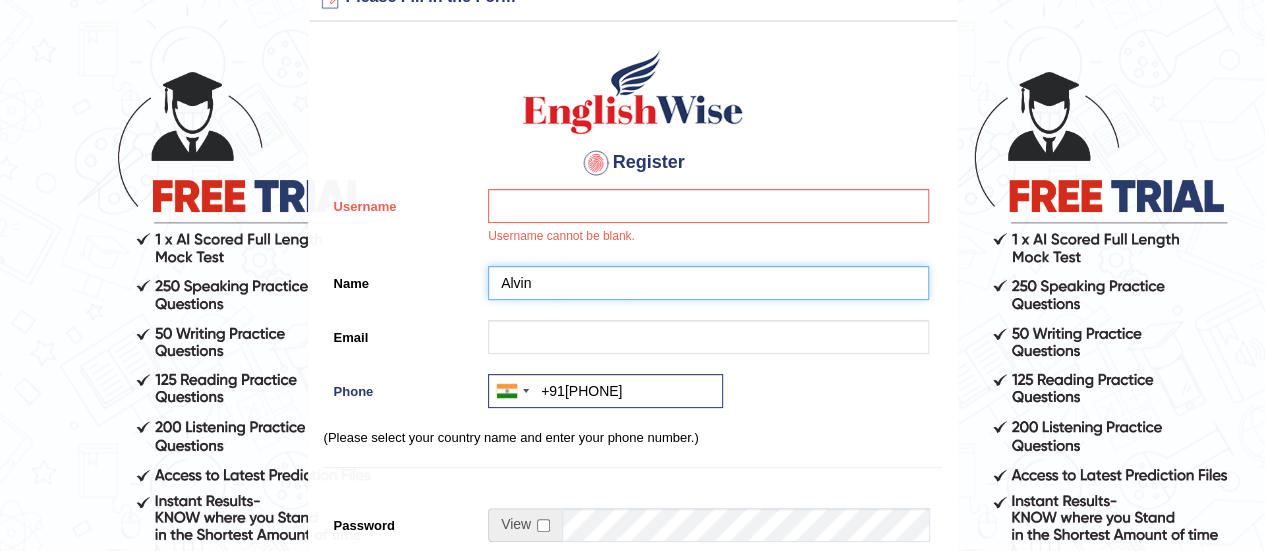 type on "Alvin" 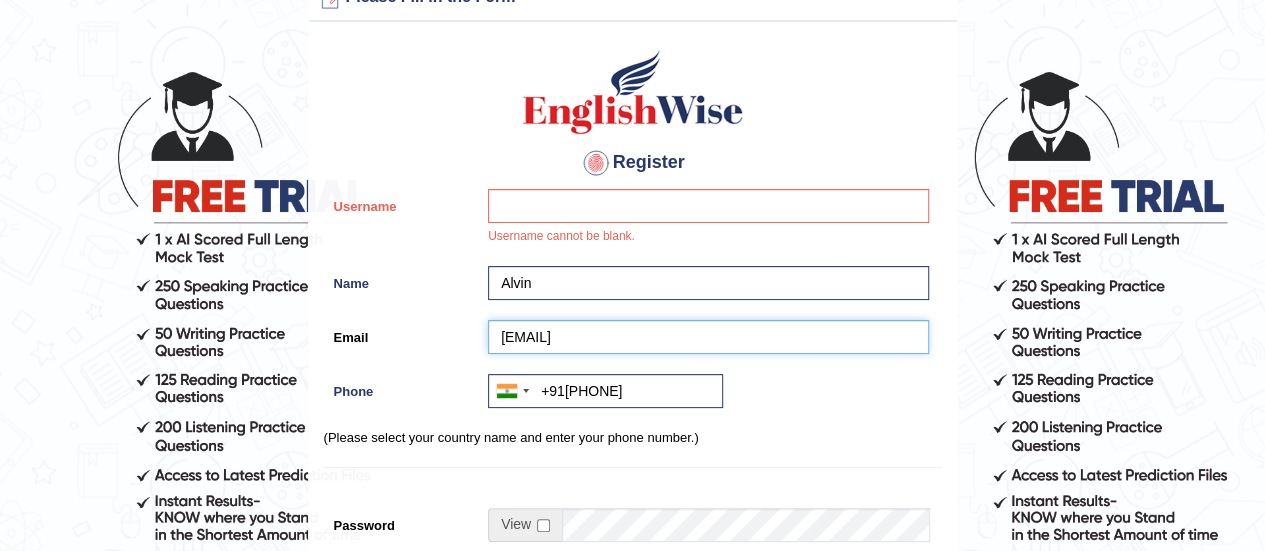 type on "alliarien@gmail.com" 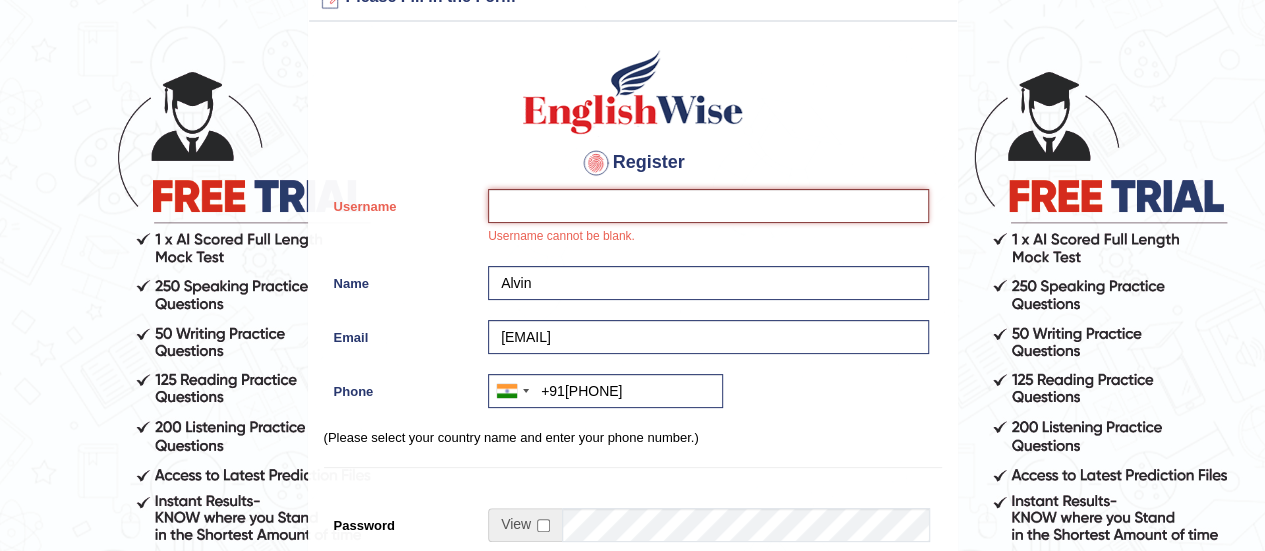 click on "Username" at bounding box center (708, 206) 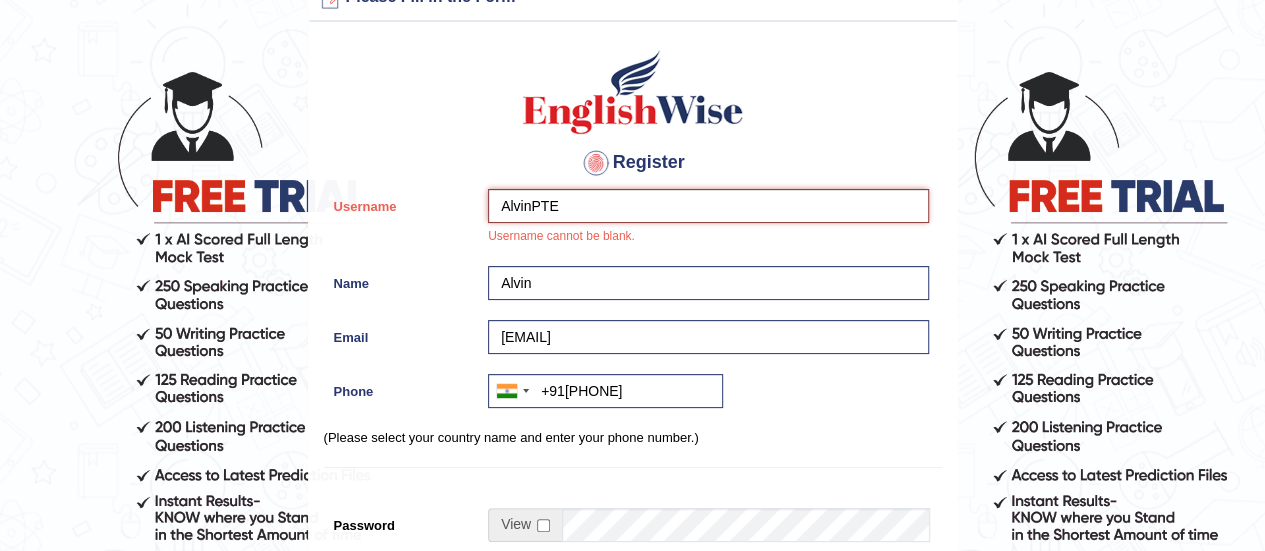 drag, startPoint x: 662, startPoint y: 197, endPoint x: 440, endPoint y: 199, distance: 222.009 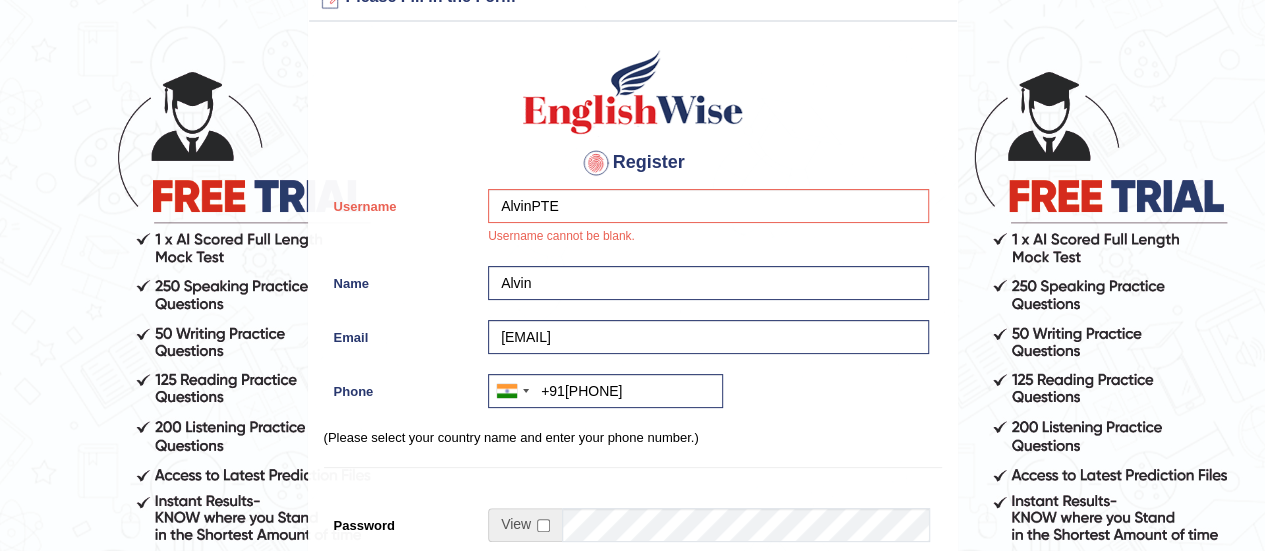 click on "Register
Username
AlvinPTE
Username cannot be blank.
Name
Alvin
Email
alliarien@gmail.com
Phone
Australia +61 India (भारत) +91 New Zealand +64 United States +1 Canada +1 United Arab Emirates (‫الإمارات العربية المتحدة‬‎) +971 Saudi Arabia (‫المملكة العربية السعودية‬‎) +966 Bahrain (‫البحرين‬‎) +973 Afghanistan (‫افغانستان‬‎) +93 Albania (Shqipëri) +355 Algeria (‫الجزائر‬‎) +213 American Samoa +1 Andorra +376 Angola +244 Anguilla +1 Antigua and Barbuda +1 Argentina +54 Armenia (Հայաստան) +374 Aruba +297 Australia +61 Austria (Österreich) +43 Azerbaijan (Azərbaycan) +994 Bahamas +1 Bahrain (‫البحرين‬‎) +973 Bangladesh (বাংলাদেশ) +880 Barbados +1 Belarus (Беларусь) +375 Belgium (België) +32 Belize +501 Benin (Bénin) +229 Bermuda +1 Bhutan (འབྲུག) +975 Bolivia +591 +387 Botswana +267 Brazil (Brasil) +55 +1" at bounding box center [633, 461] 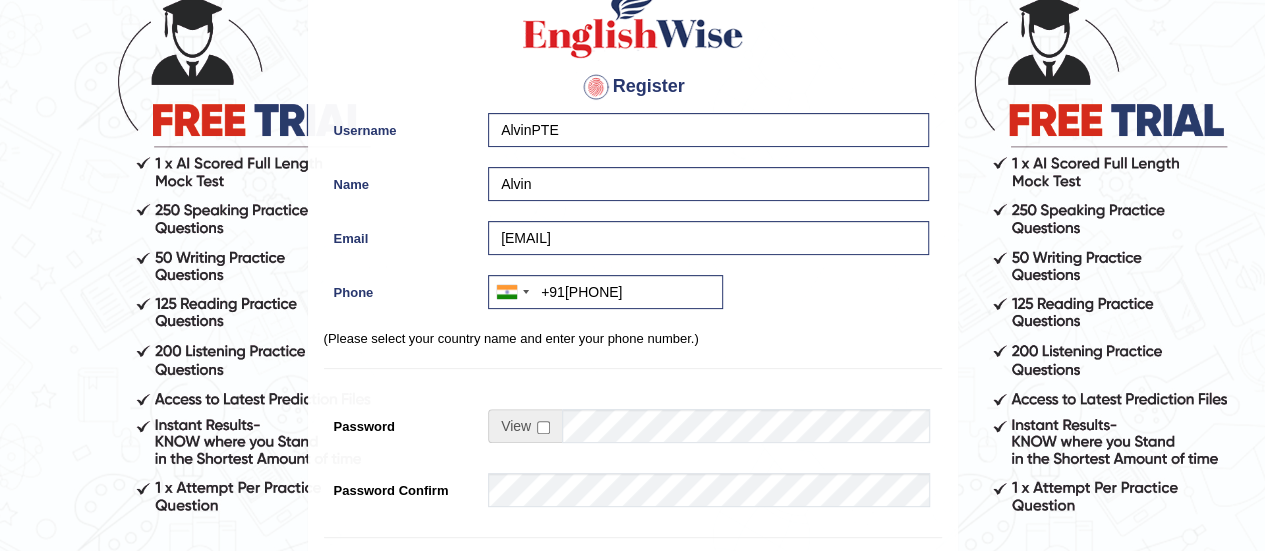 scroll, scrollTop: 138, scrollLeft: 0, axis: vertical 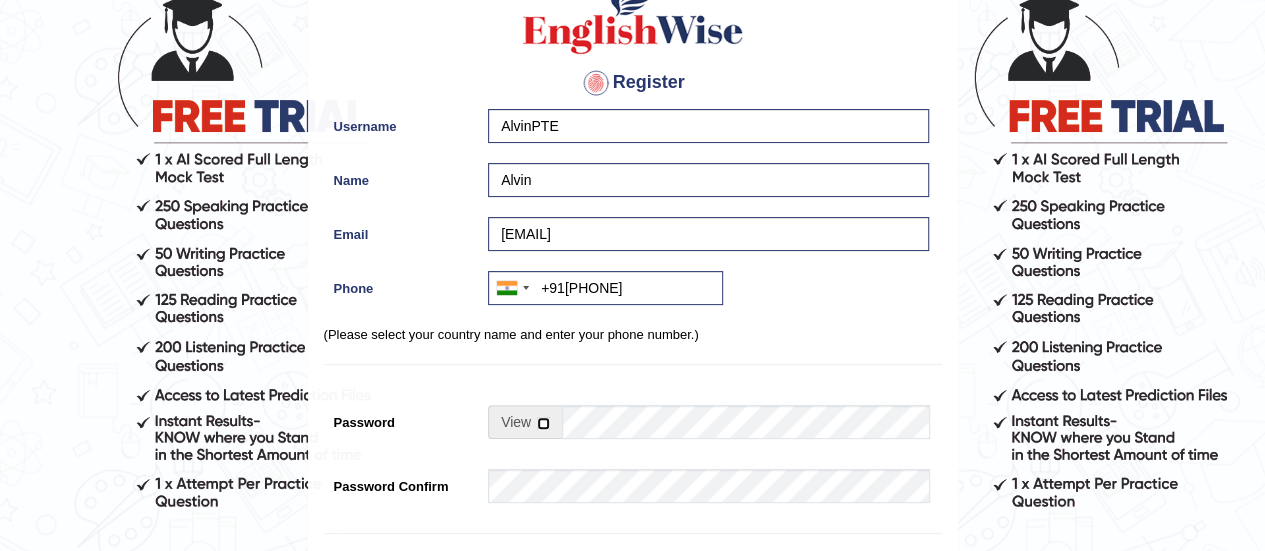 click at bounding box center [543, 423] 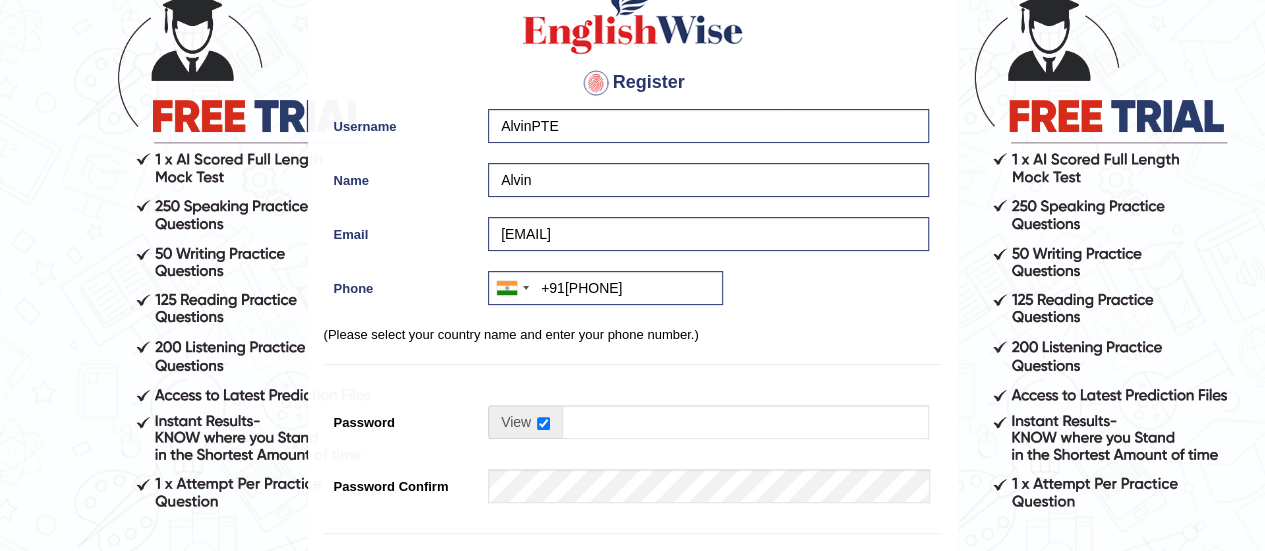 click at bounding box center [708, 427] 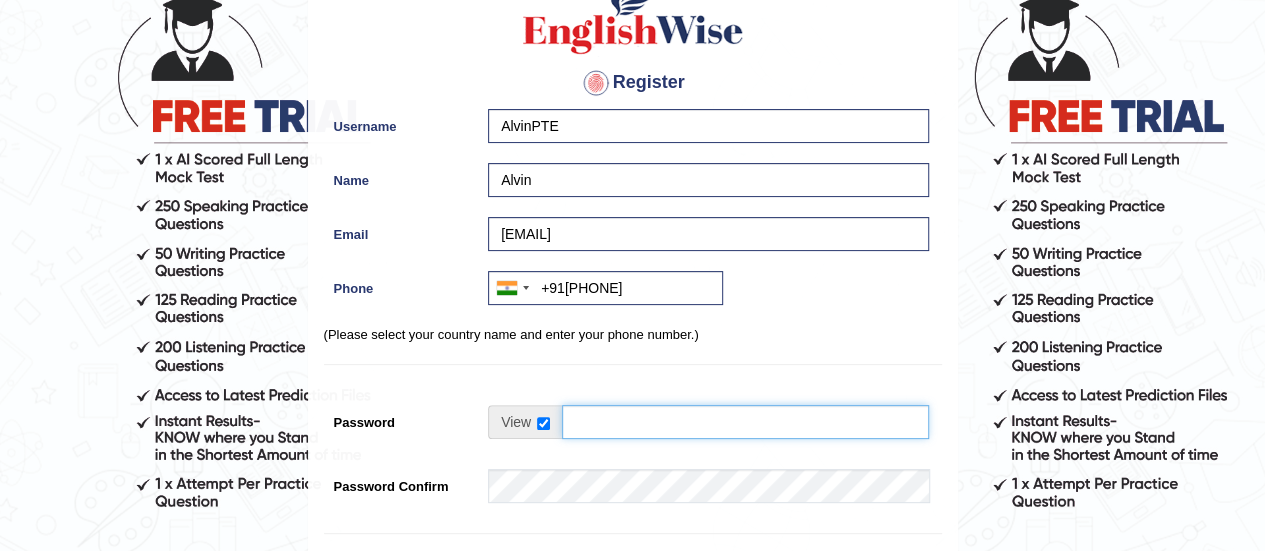 click on "Password" at bounding box center (745, 422) 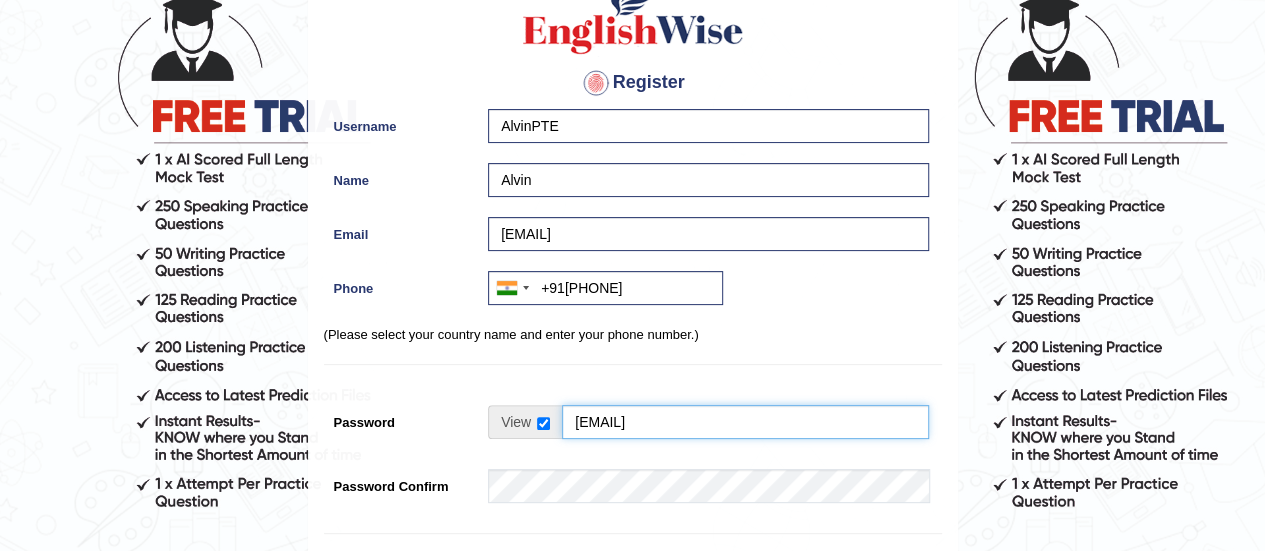 type on "pte@1234" 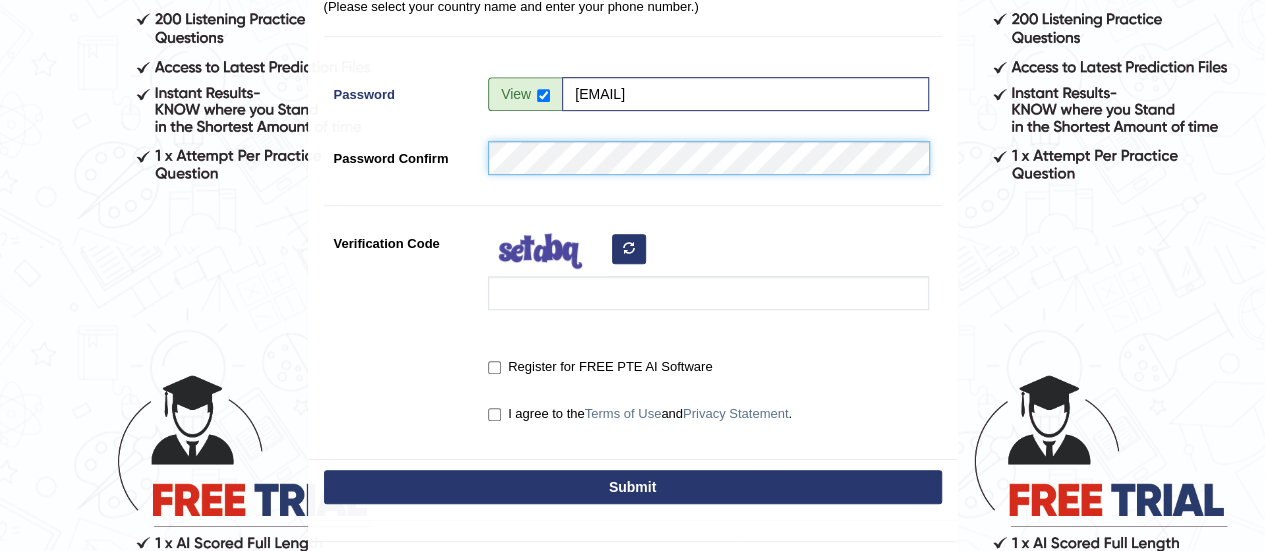 scroll, scrollTop: 469, scrollLeft: 0, axis: vertical 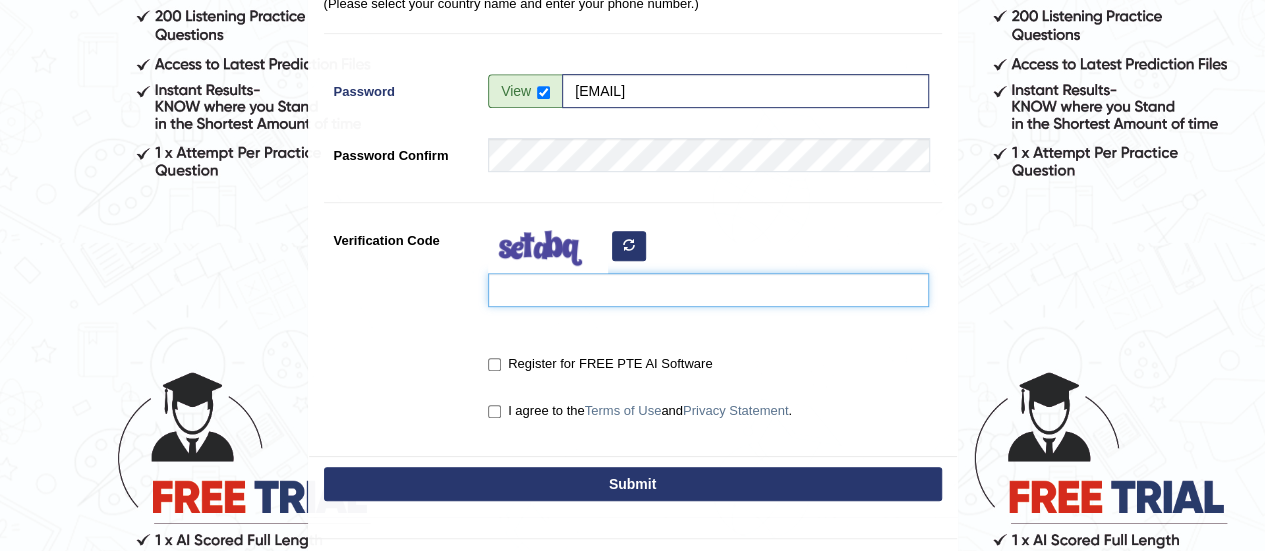 click on "Verification Code" at bounding box center (708, 290) 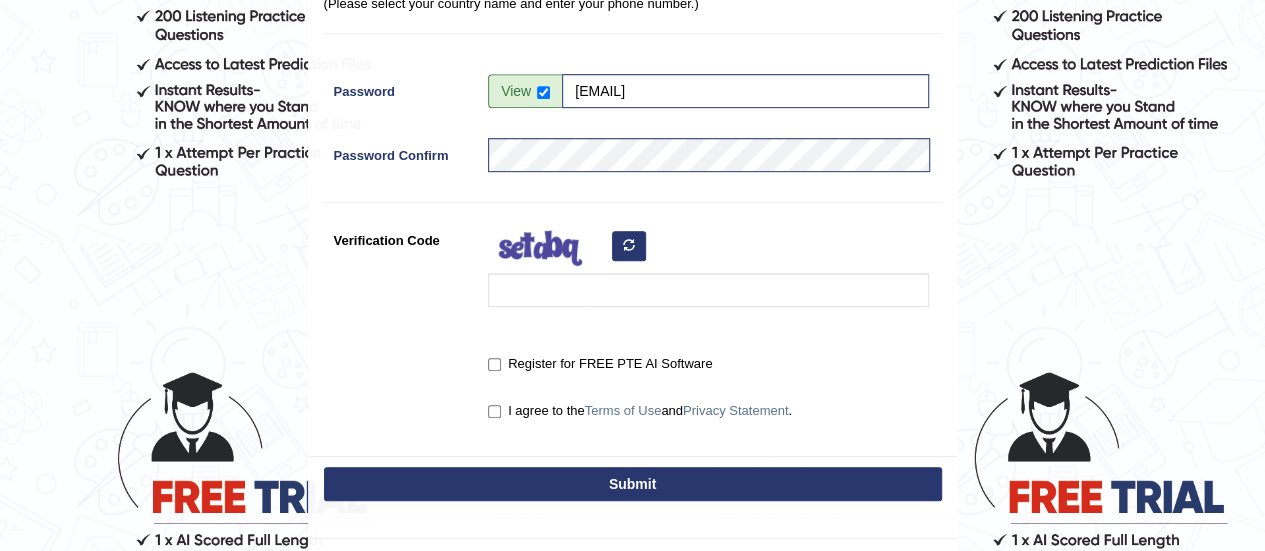 click at bounding box center (629, 245) 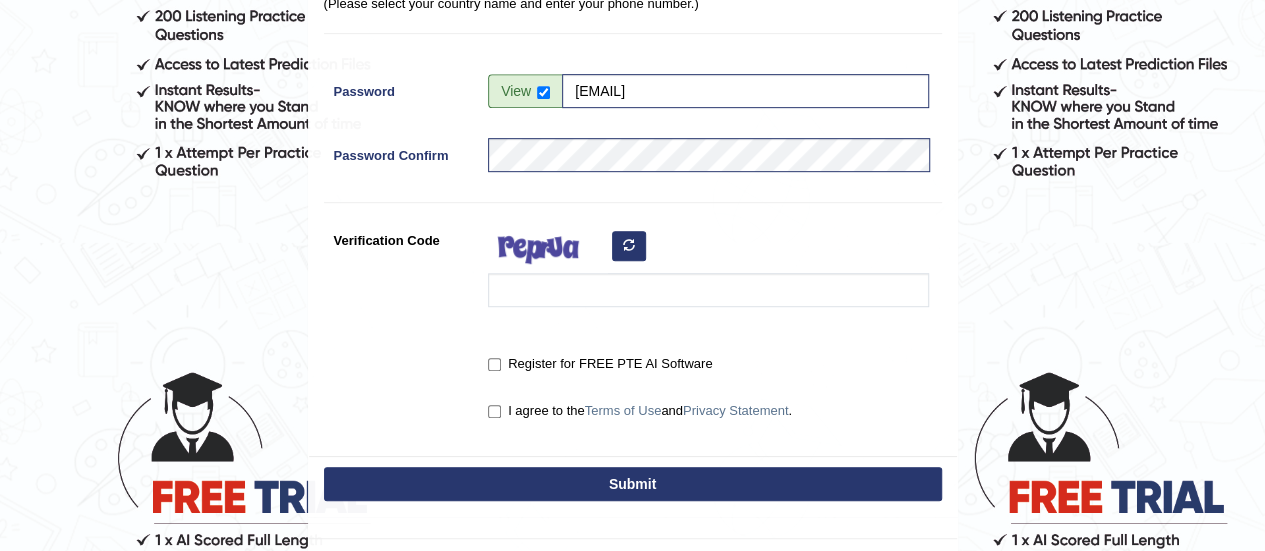 click at bounding box center (703, 270) 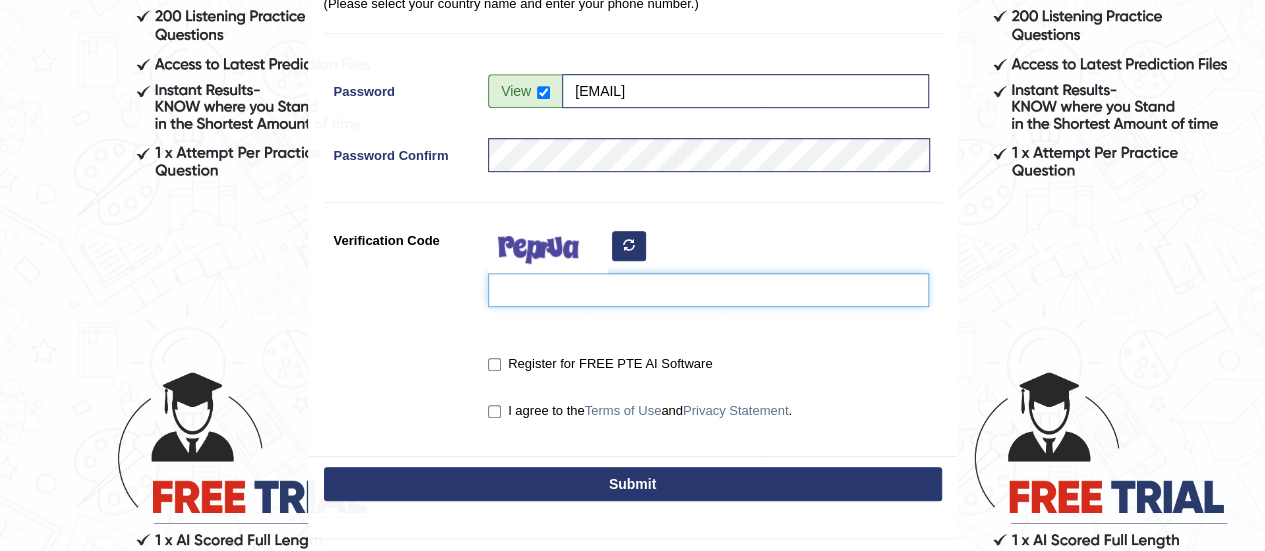 click on "Verification Code" at bounding box center (708, 290) 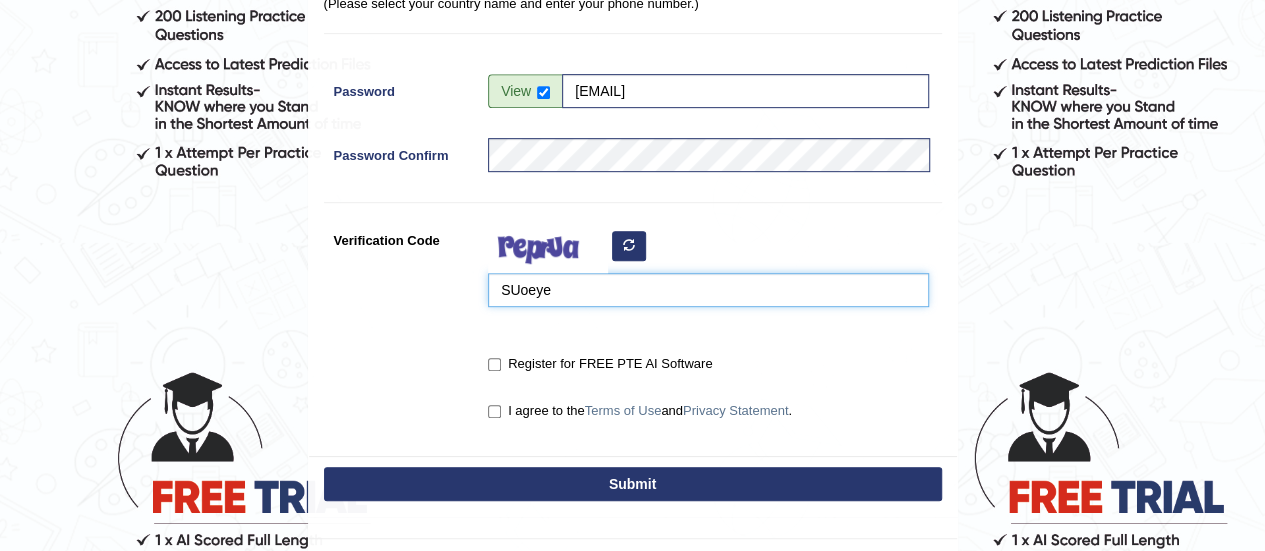 type on "SUoeye" 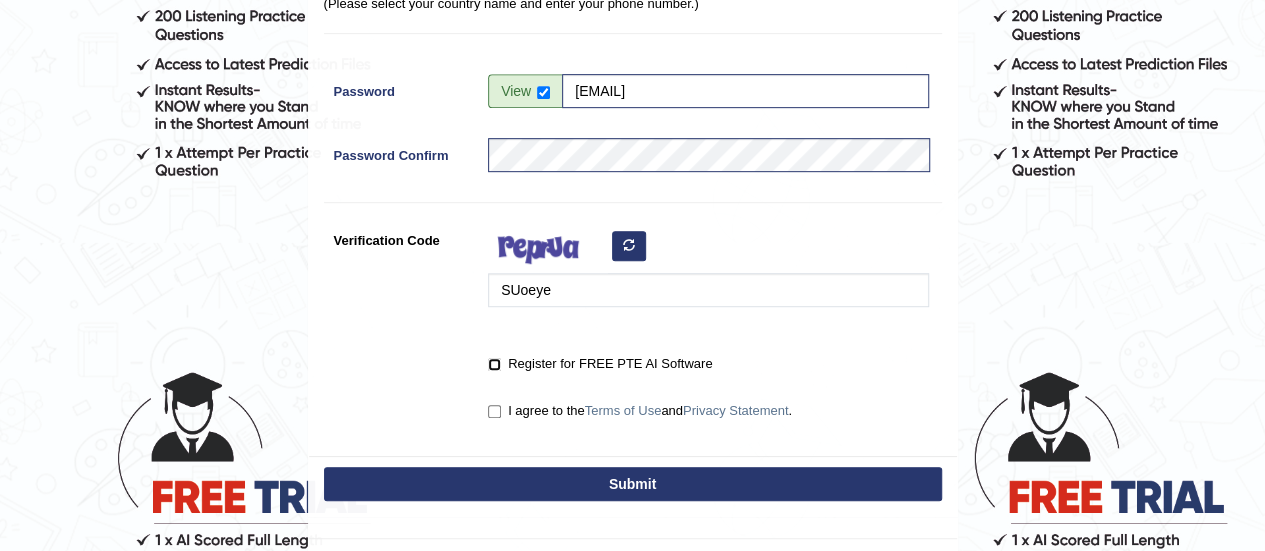 click on "Register for FREE PTE AI Software" at bounding box center (494, 364) 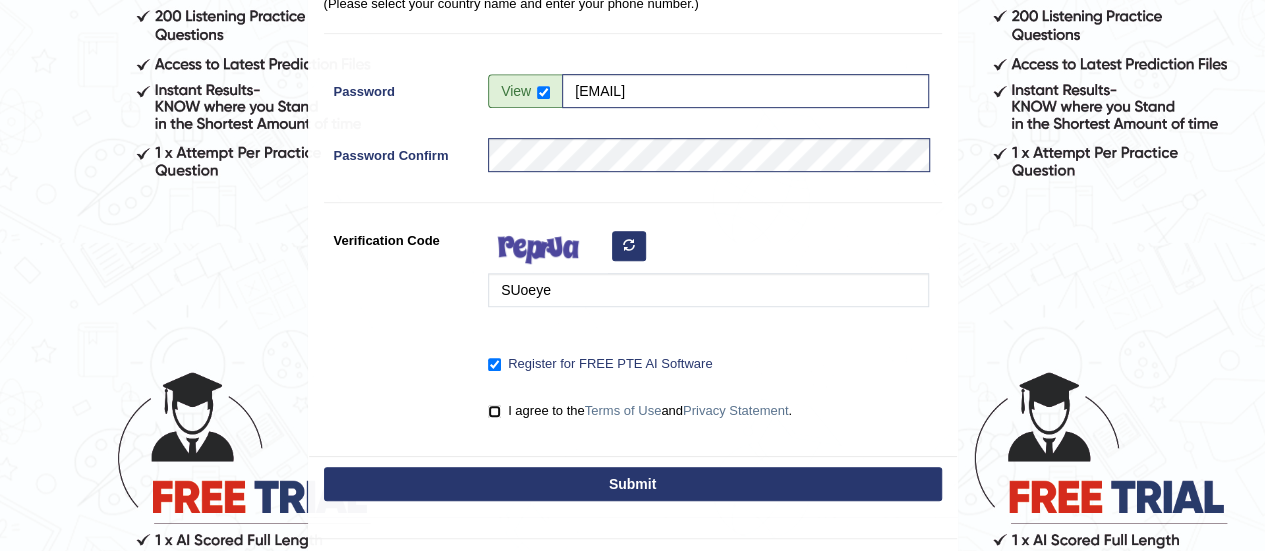click on "I agree to the  Terms of Use  and  Privacy Statement ." at bounding box center (494, 411) 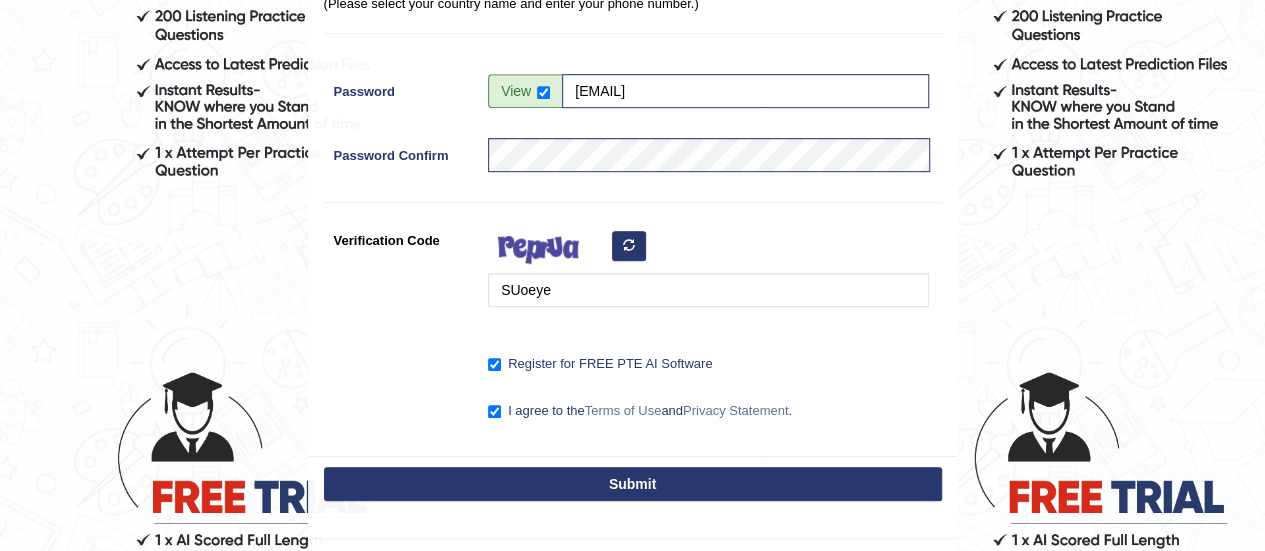 drag, startPoint x: 529, startPoint y: 521, endPoint x: 540, endPoint y: 480, distance: 42.44997 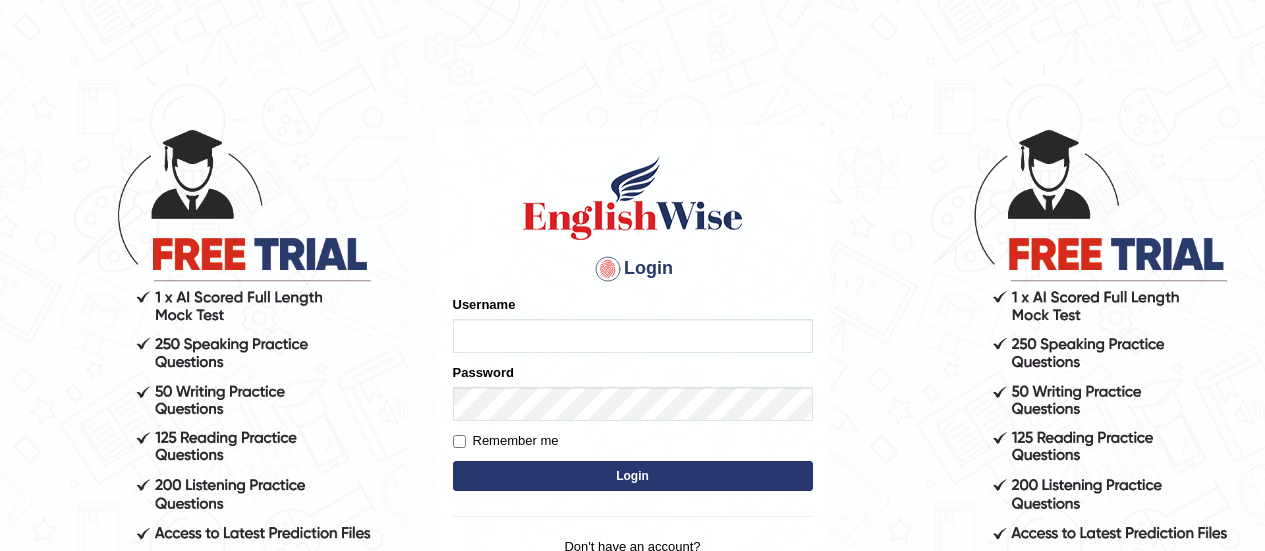 scroll, scrollTop: 0, scrollLeft: 0, axis: both 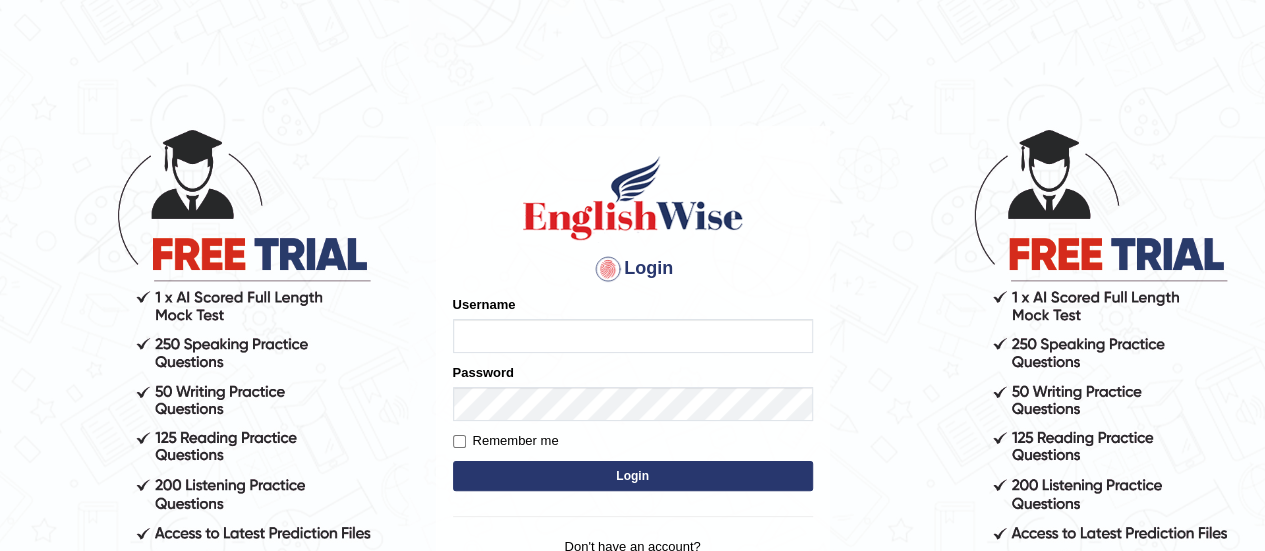 click on "Login
Please fix the following errors:
Username
Password
Remember me
Login
Don't have an account?
Create an account
Forgot Password
2025 ©  English Wise.  All Rights Reserved  Back to English Wise" at bounding box center [632, 338] 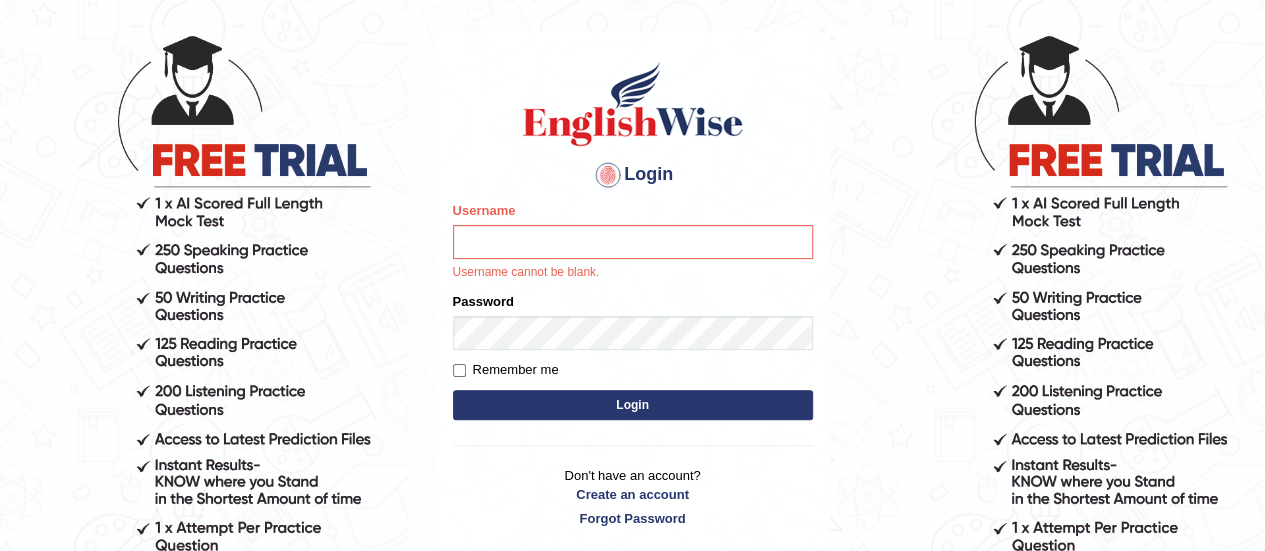 scroll, scrollTop: 151, scrollLeft: 0, axis: vertical 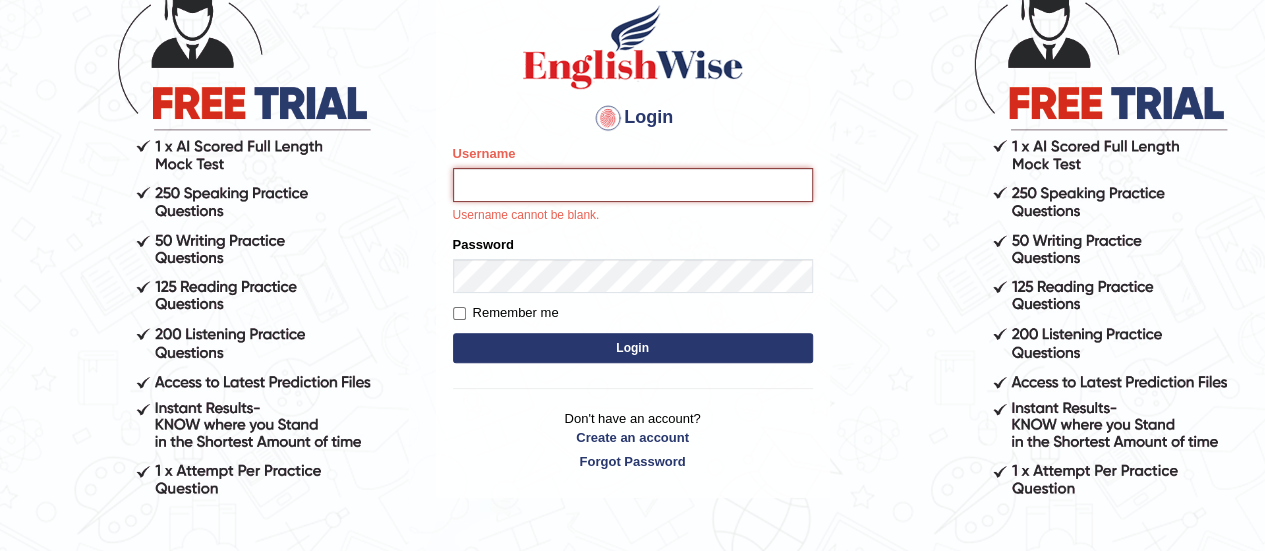 click on "Username" at bounding box center [633, 185] 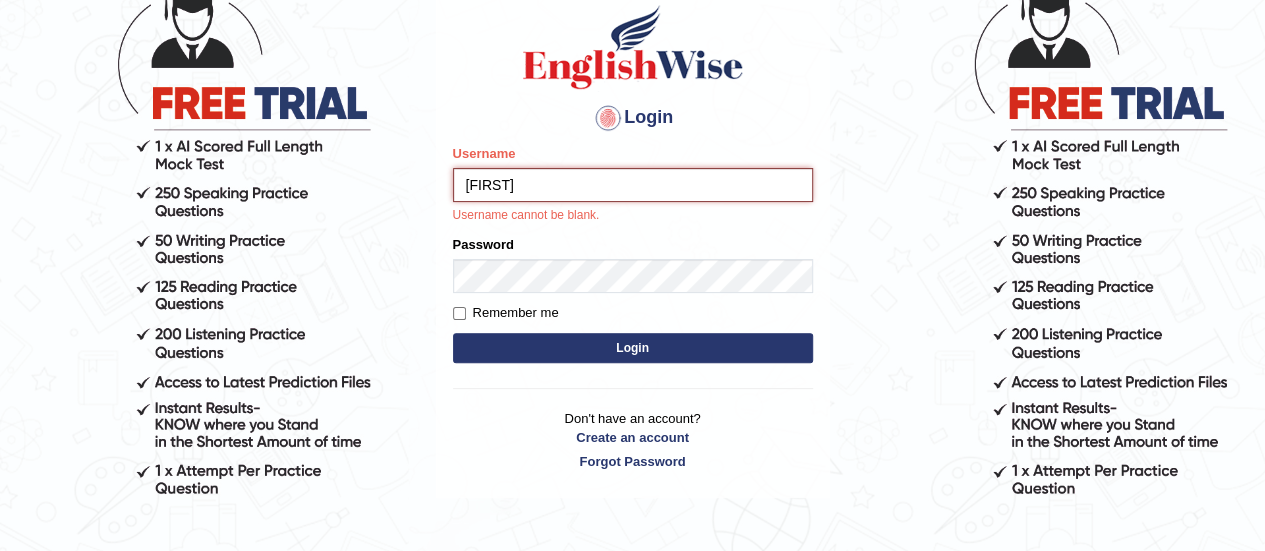 type on "Alvinpte" 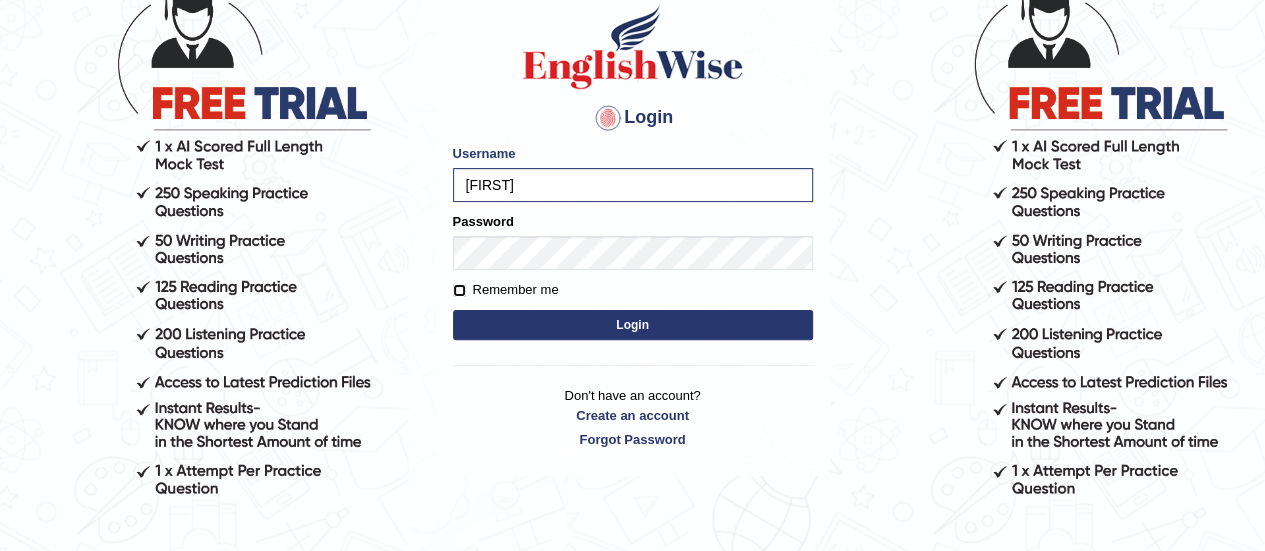 click on "Remember me" at bounding box center (459, 290) 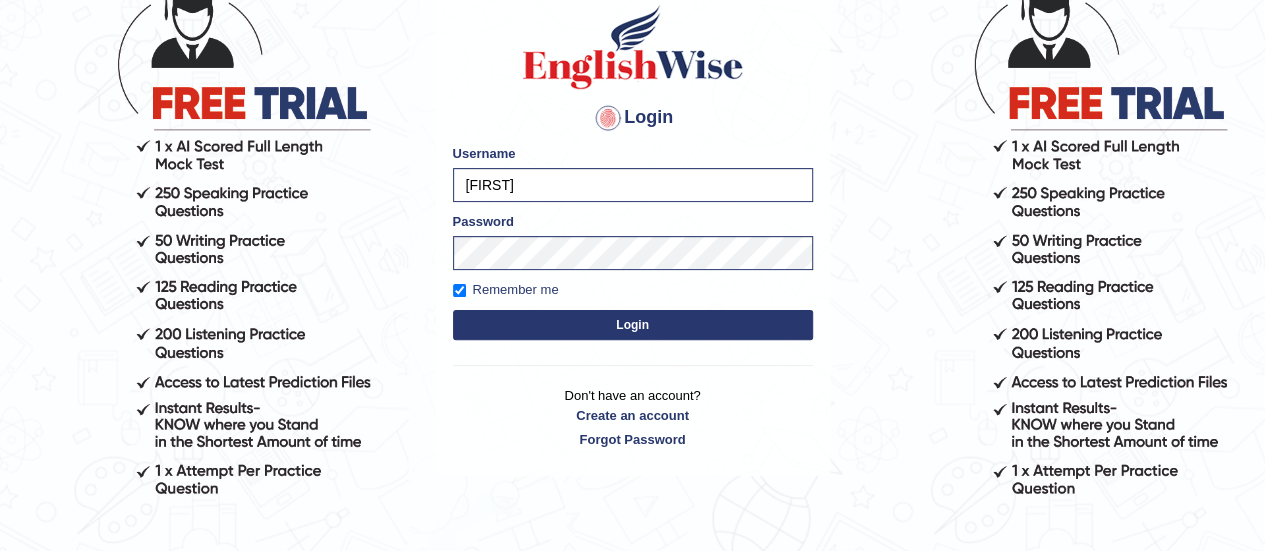 click on "Login" at bounding box center [633, 325] 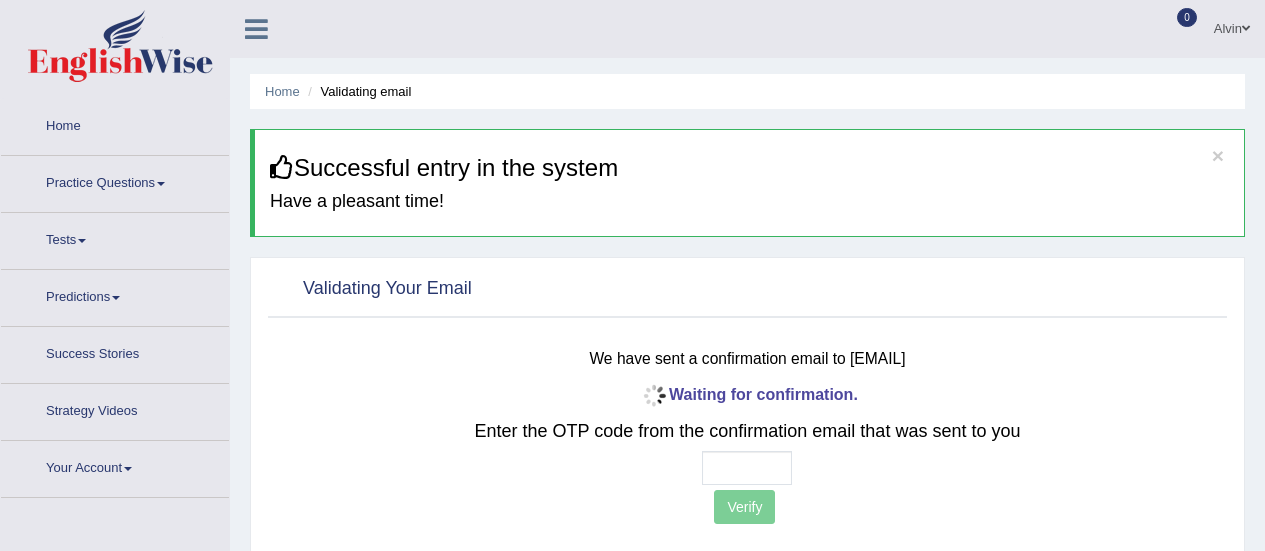 scroll, scrollTop: 0, scrollLeft: 0, axis: both 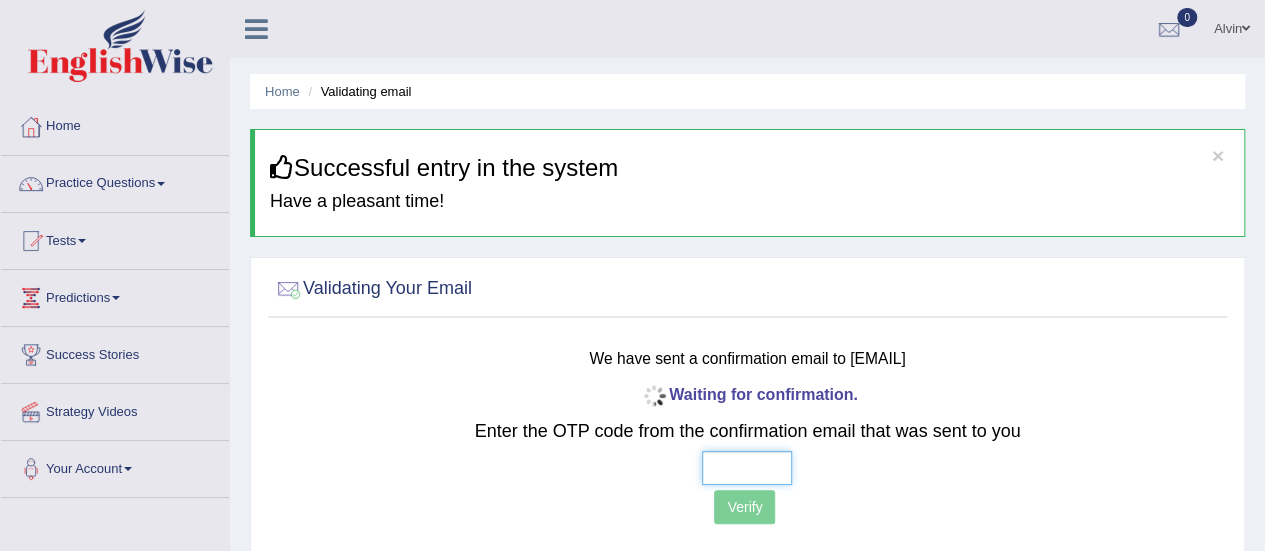 click at bounding box center (747, 468) 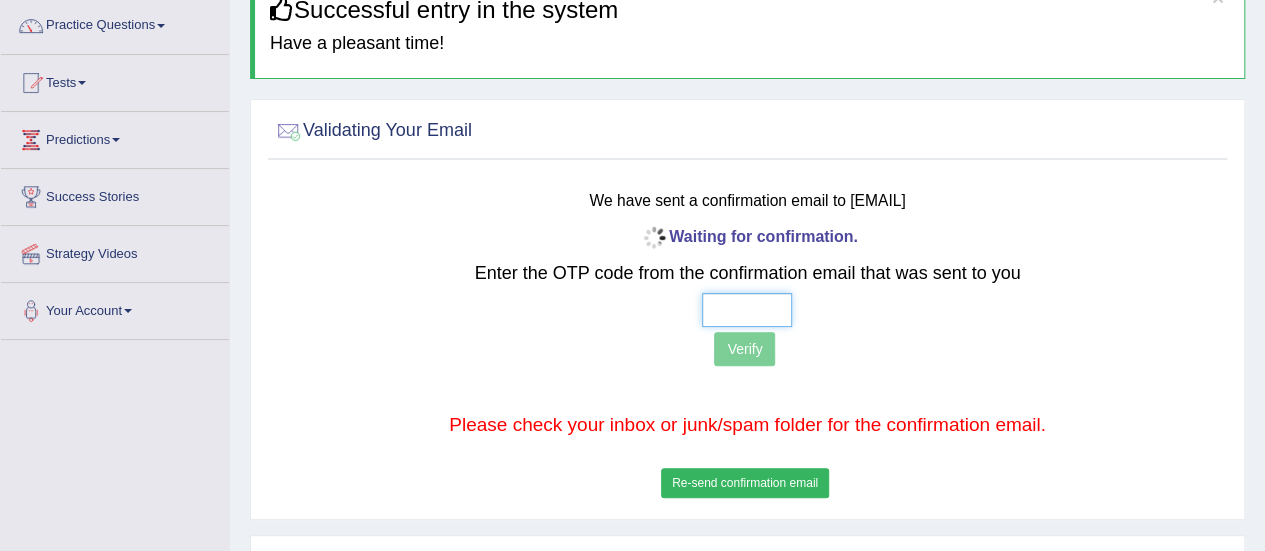 scroll, scrollTop: 166, scrollLeft: 0, axis: vertical 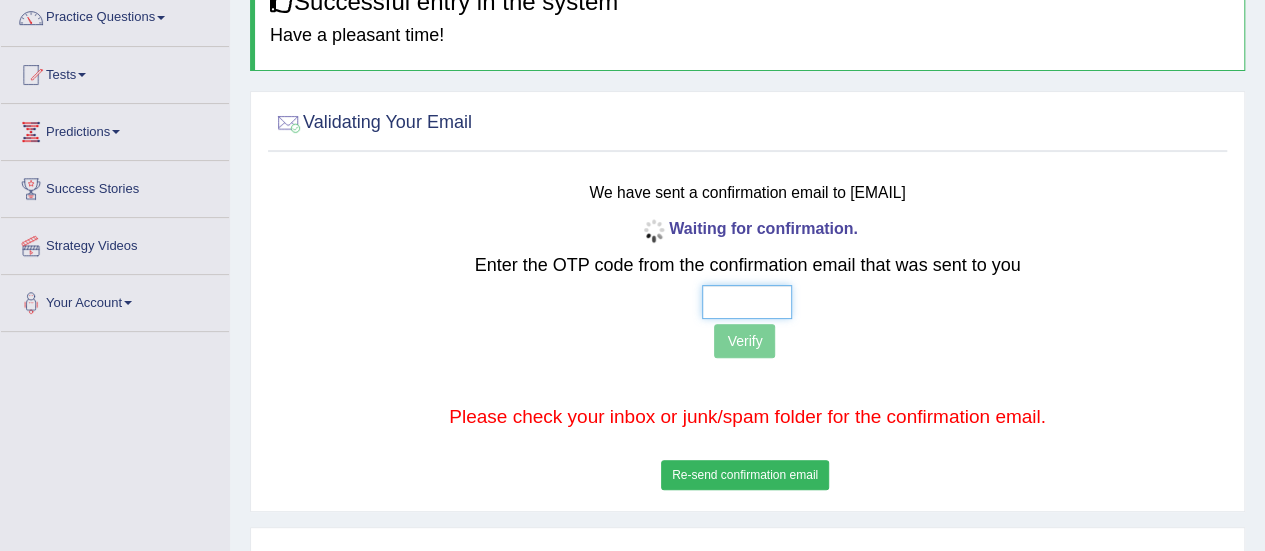 type 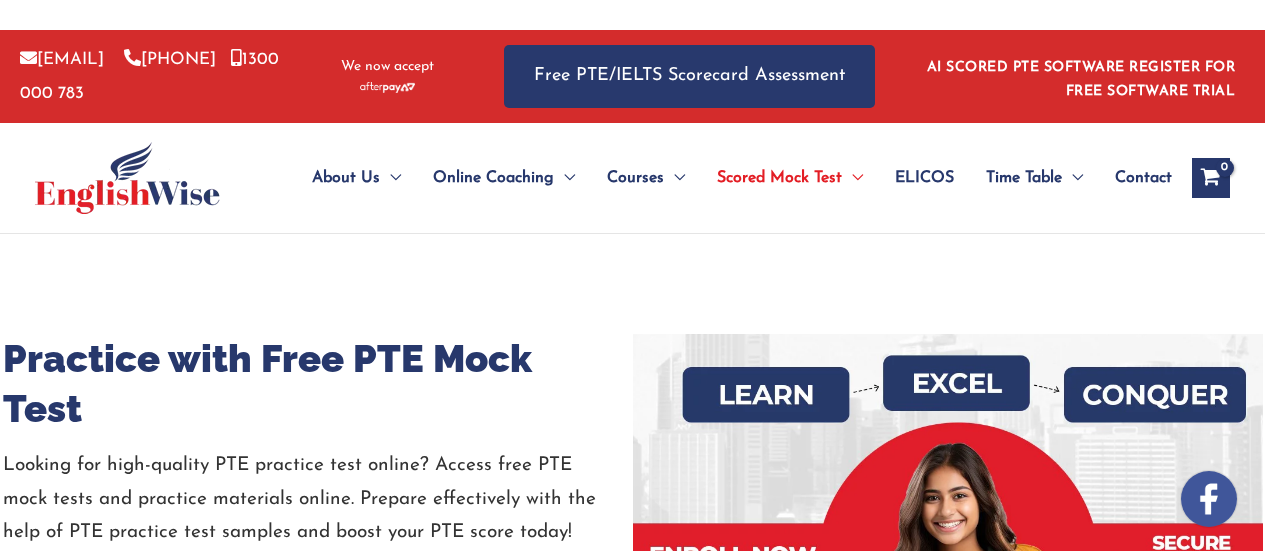 scroll, scrollTop: 0, scrollLeft: 0, axis: both 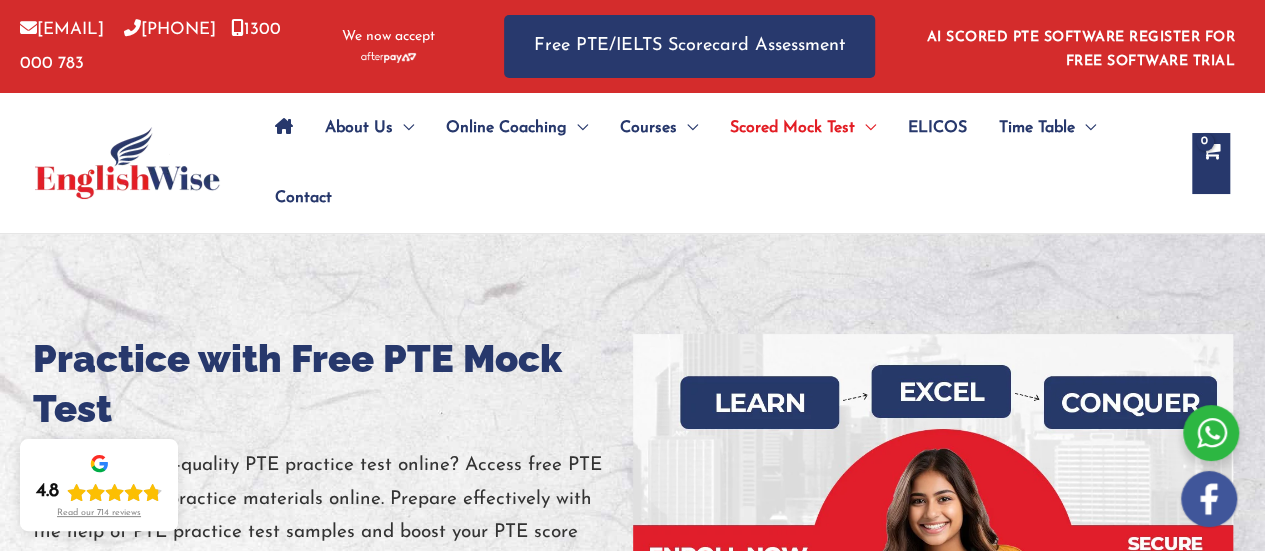 click on "info@englishwise.com.au       02-8628-7293      1300 000 783 We now accept   Free PTE/IELTS Scorecard Assessment AI SCORED PTE SOFTWARE REGISTER FOR FREE SOFTWARE TRIAL PTE SOFTWARE  Login  Register IELTS SOFTWARE  Login  Register Register for Free Software Trial" at bounding box center [632, 46] 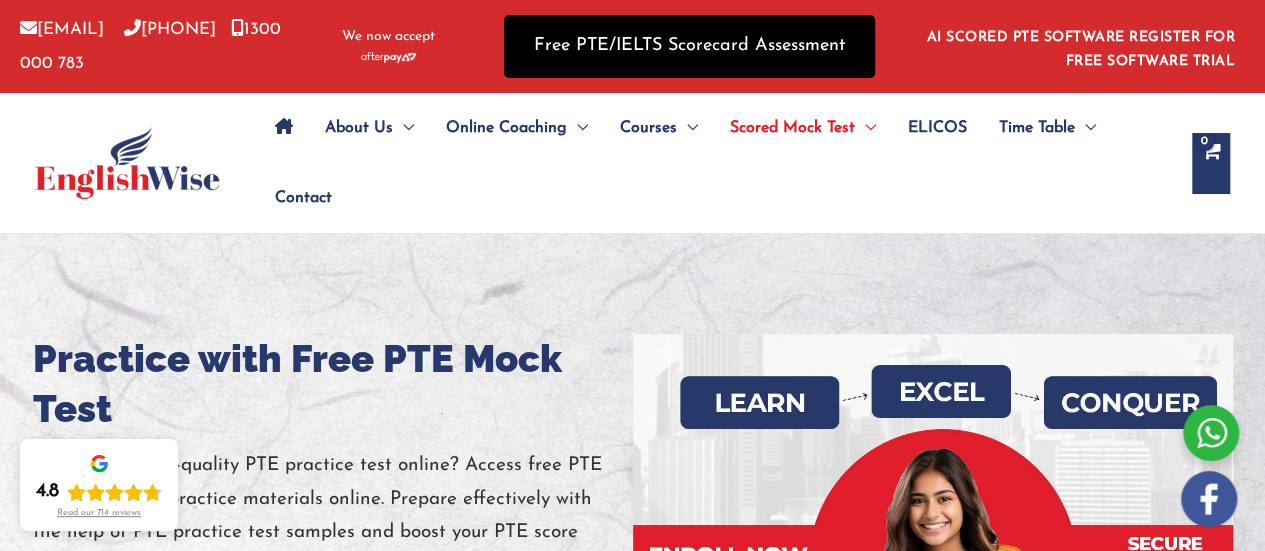 click on "Free PTE/IELTS Scorecard Assessment" at bounding box center [689, 46] 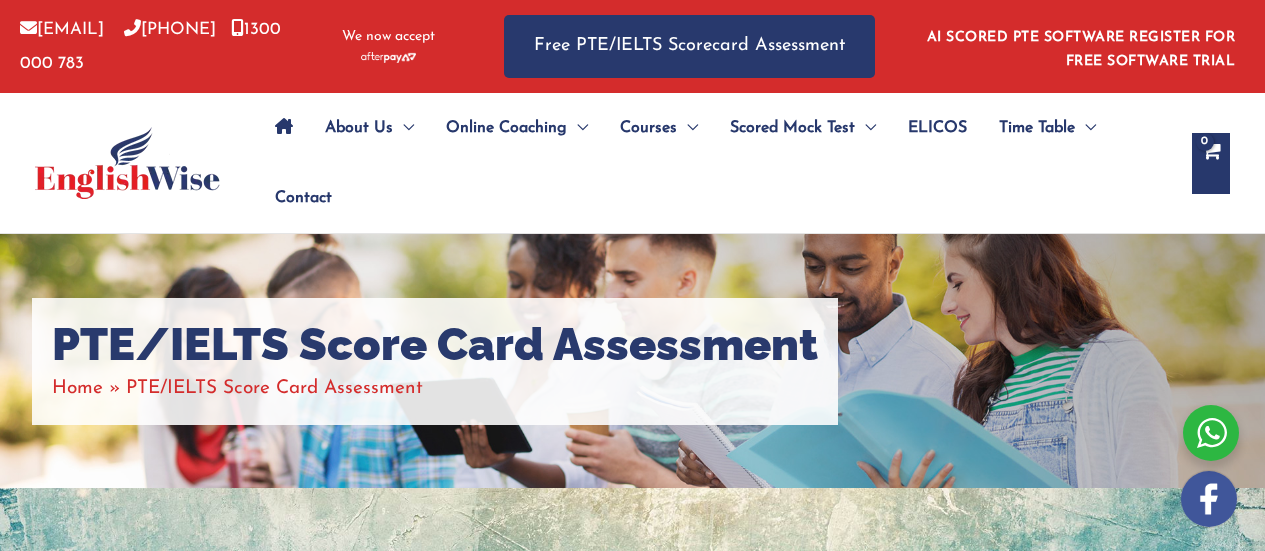 scroll, scrollTop: 0, scrollLeft: 0, axis: both 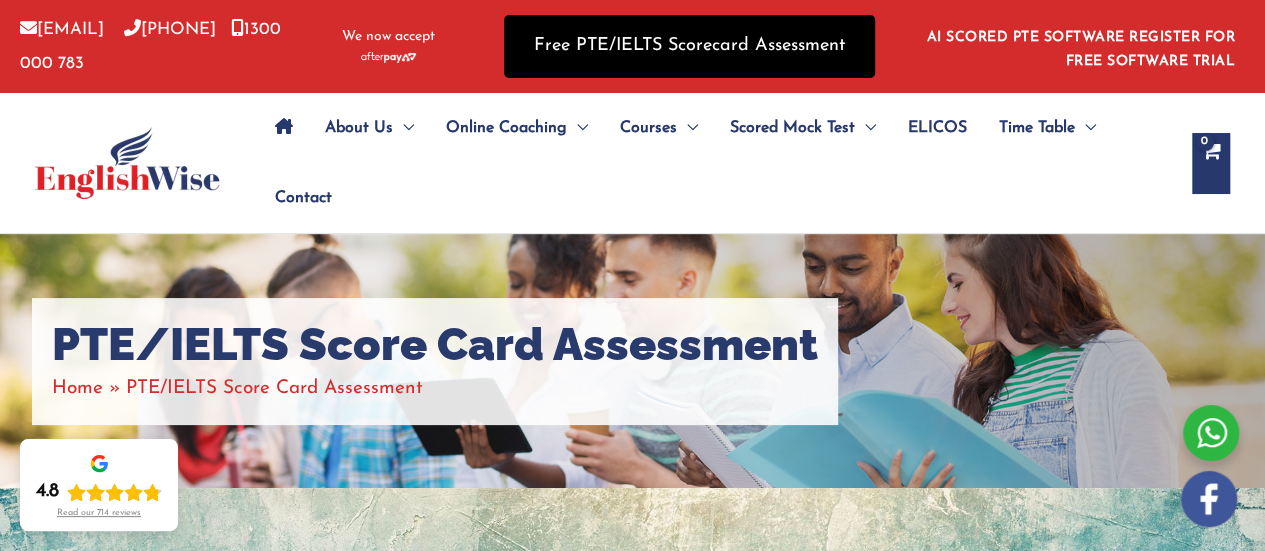 click on "Free PTE/IELTS Scorecard Assessment" at bounding box center [689, 46] 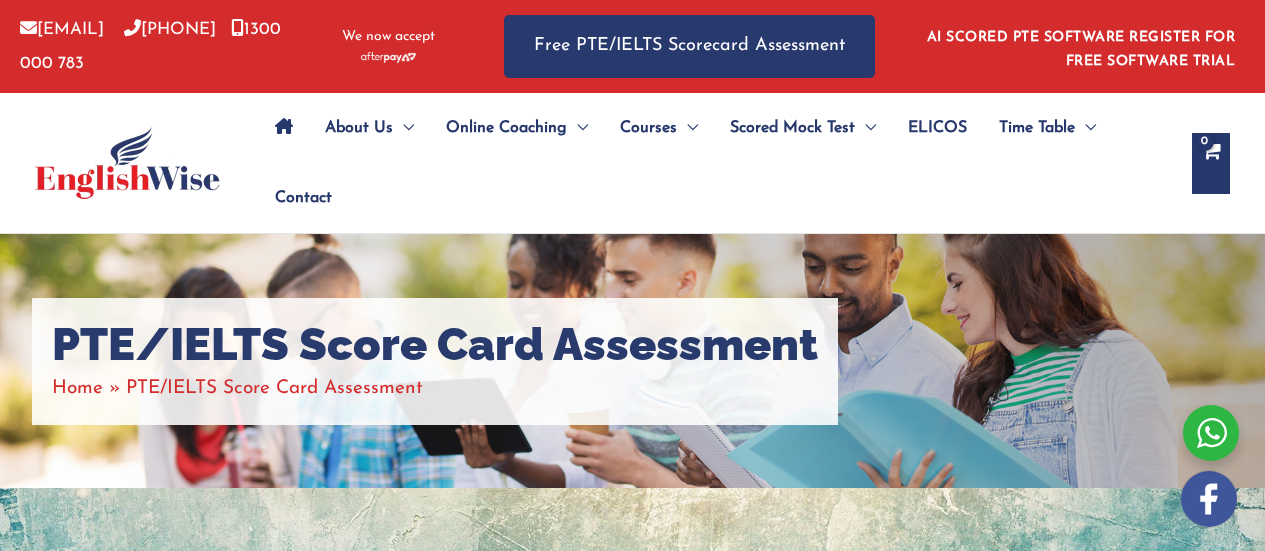 scroll, scrollTop: 0, scrollLeft: 0, axis: both 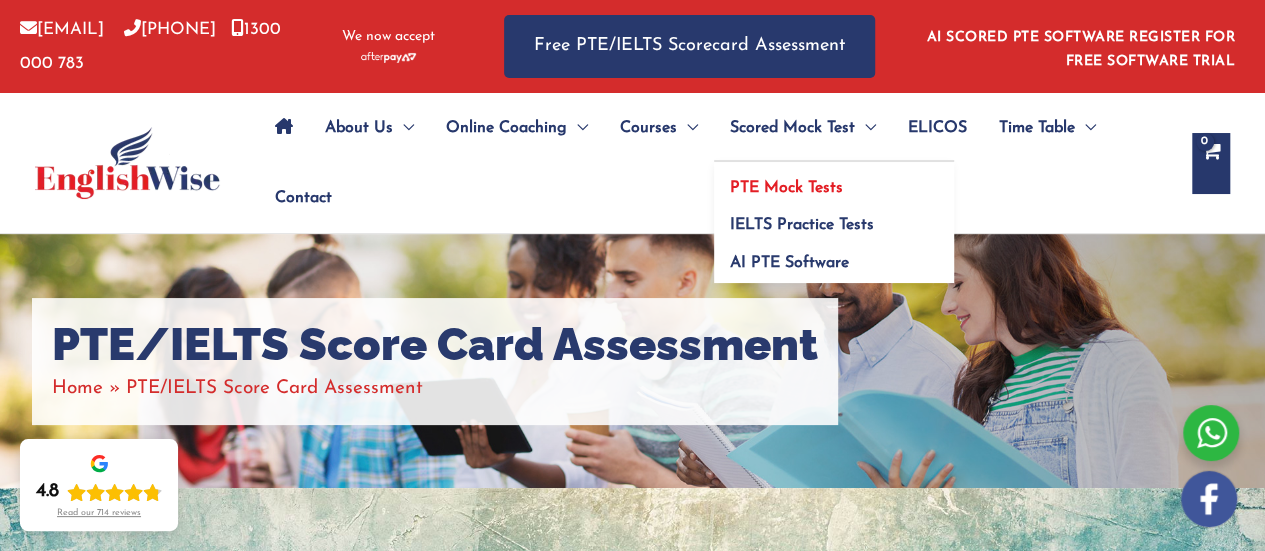 click on "PTE Mock Tests" at bounding box center (786, 188) 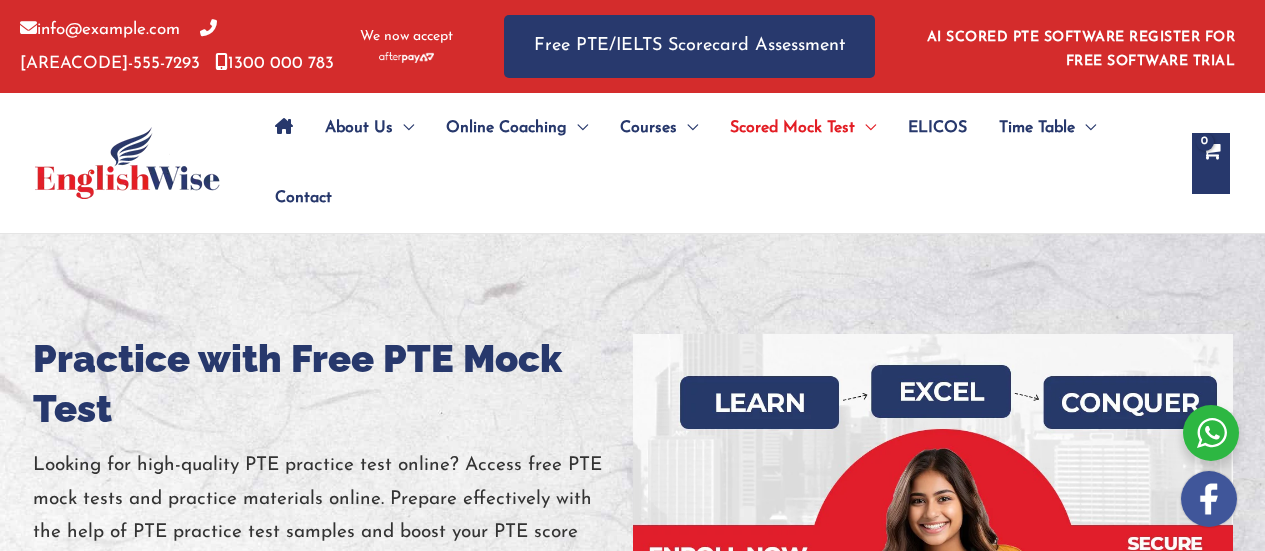 scroll, scrollTop: 0, scrollLeft: 0, axis: both 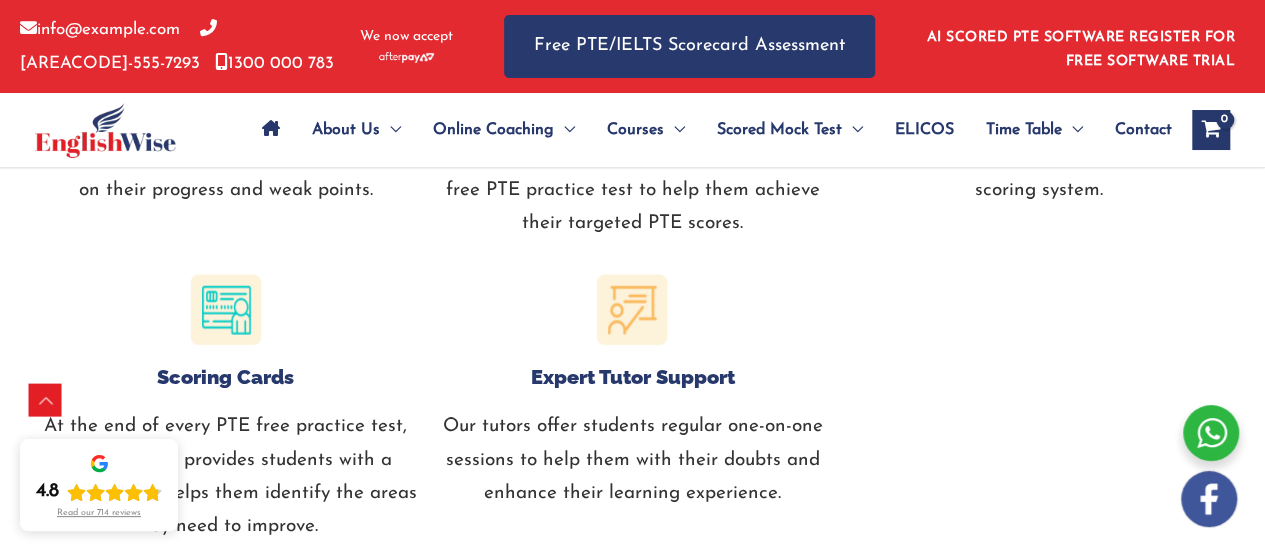 click at bounding box center (226, 310) 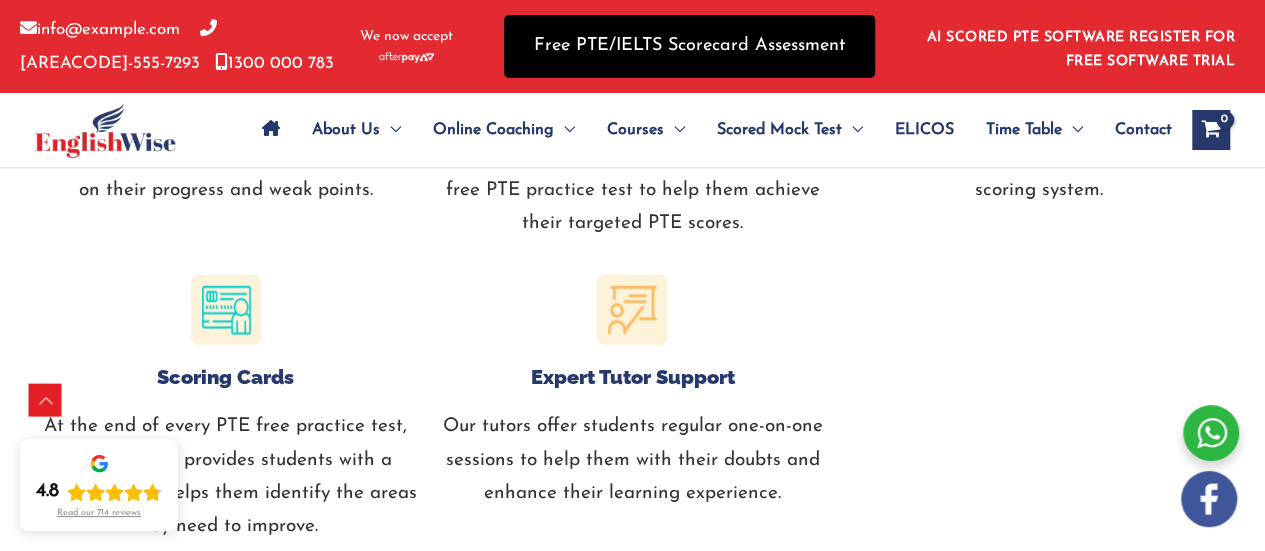 click on "Free PTE/IELTS Scorecard Assessment" at bounding box center [689, 46] 